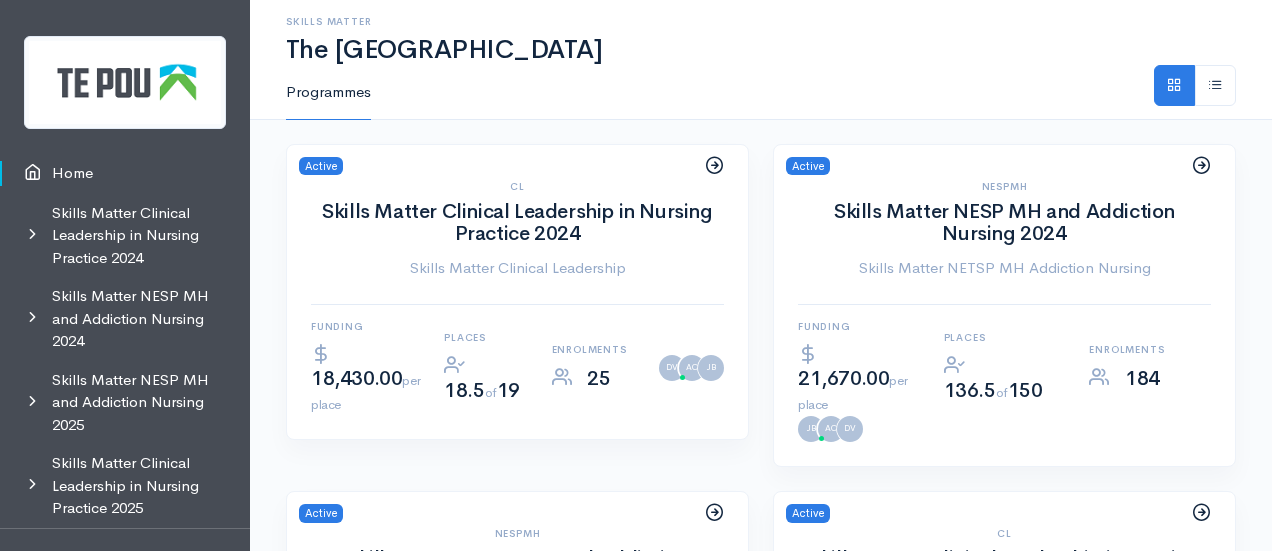 scroll, scrollTop: 0, scrollLeft: 0, axis: both 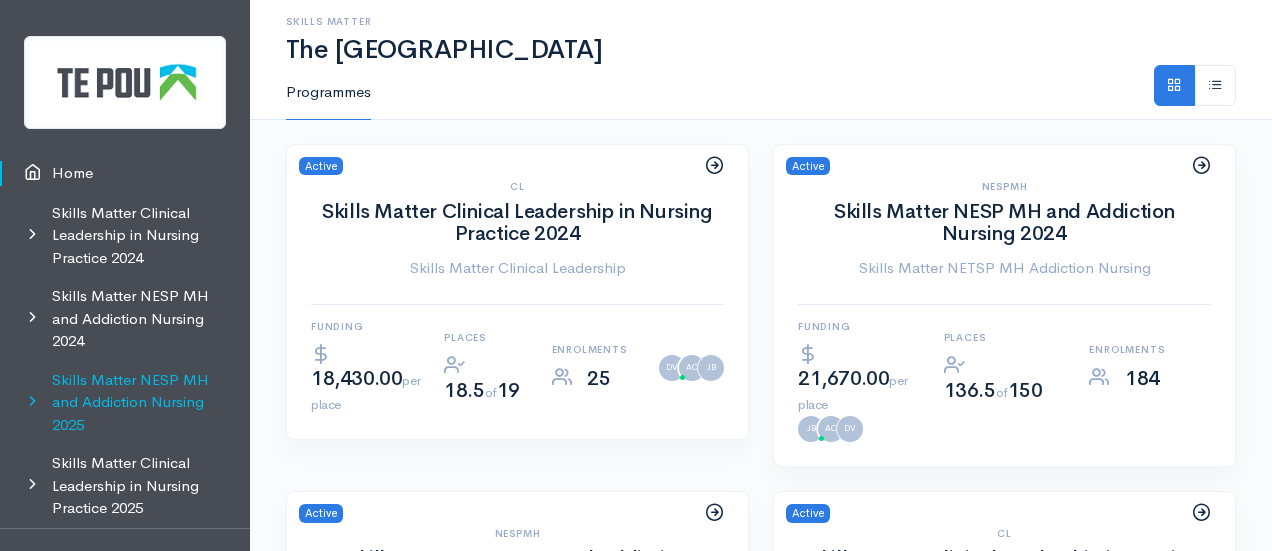 click on "Skills Matter NESP MH and Addiction Nursing 2025" at bounding box center (125, 403) 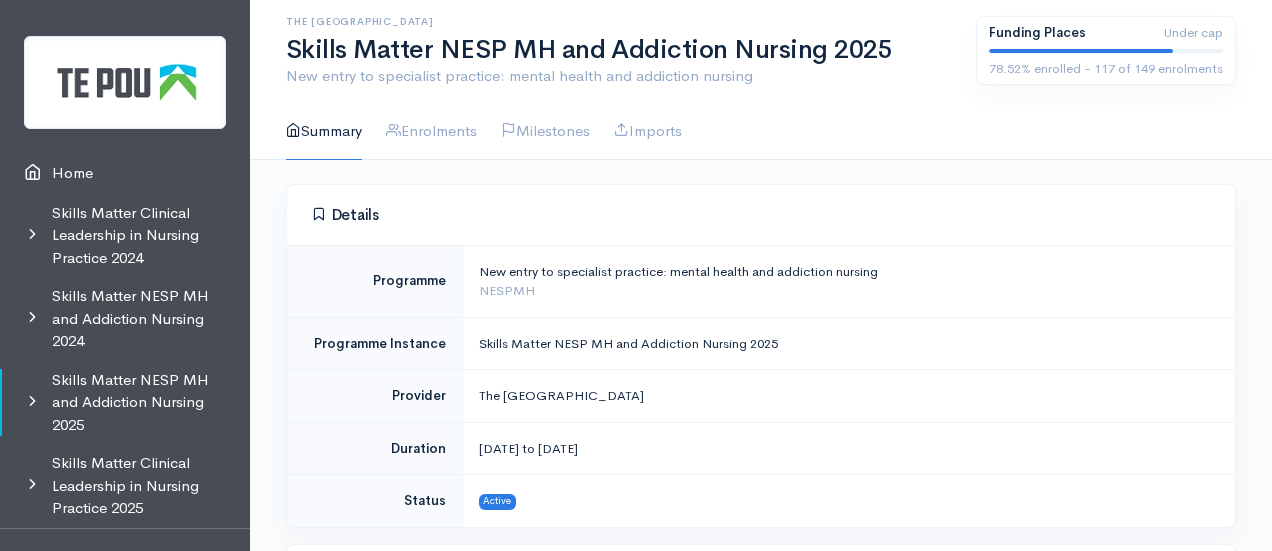 scroll, scrollTop: 0, scrollLeft: 0, axis: both 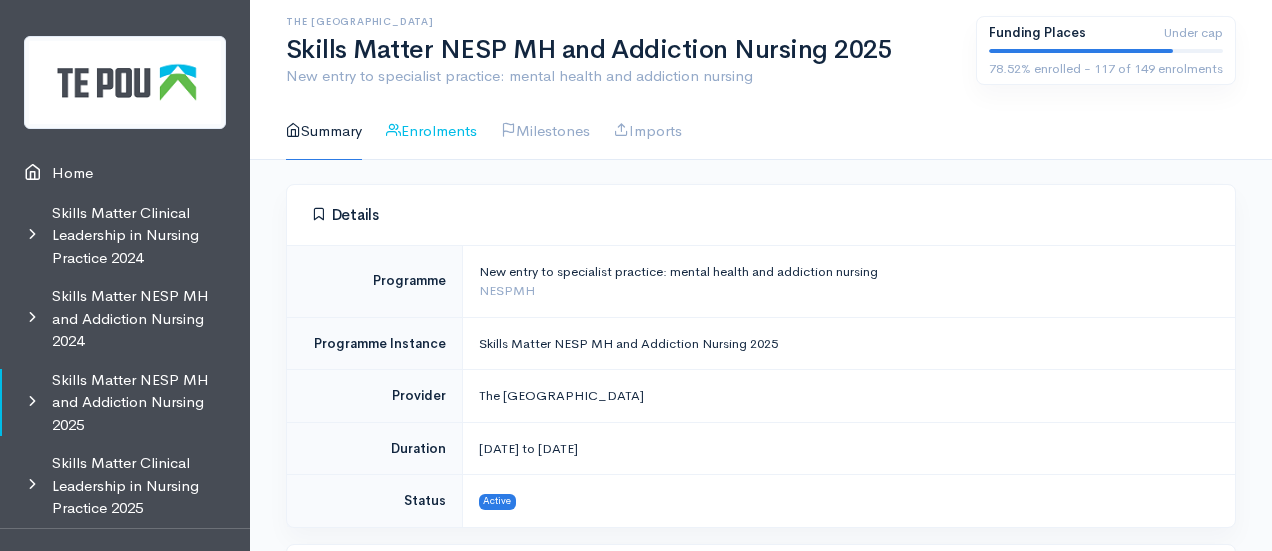 click on "Enrolments" at bounding box center [431, 131] 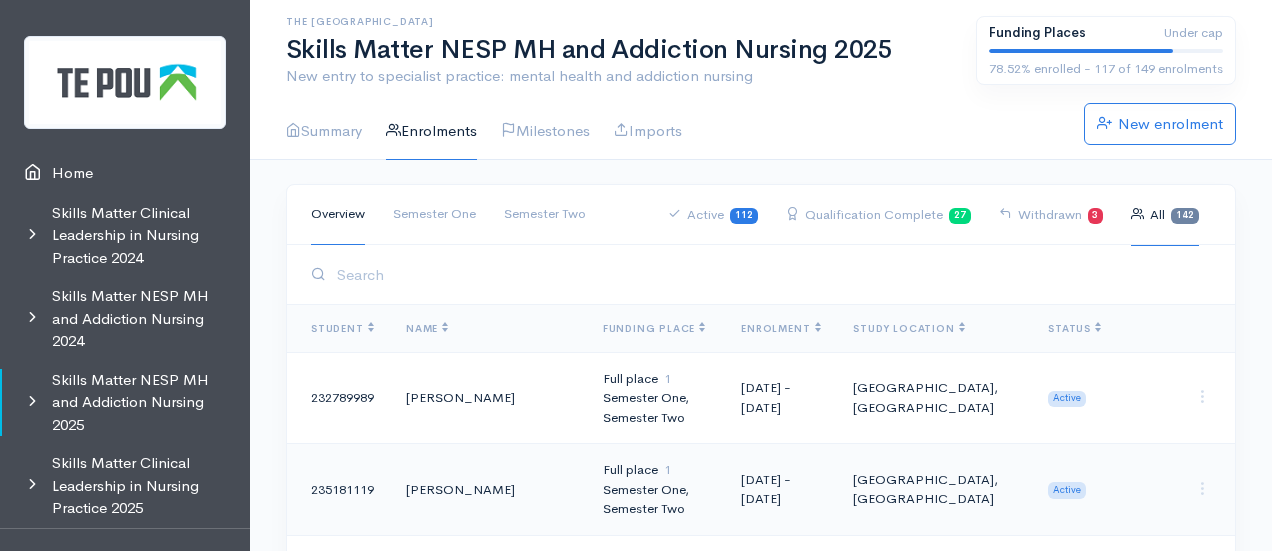 scroll, scrollTop: 0, scrollLeft: 0, axis: both 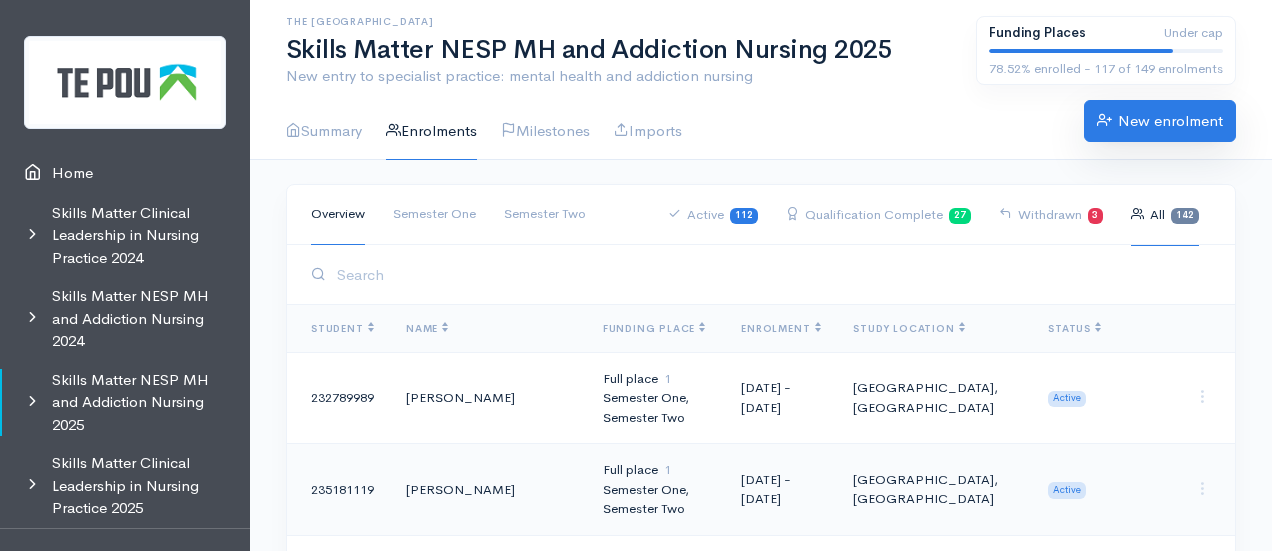 click on "New enrolment" at bounding box center (1160, 121) 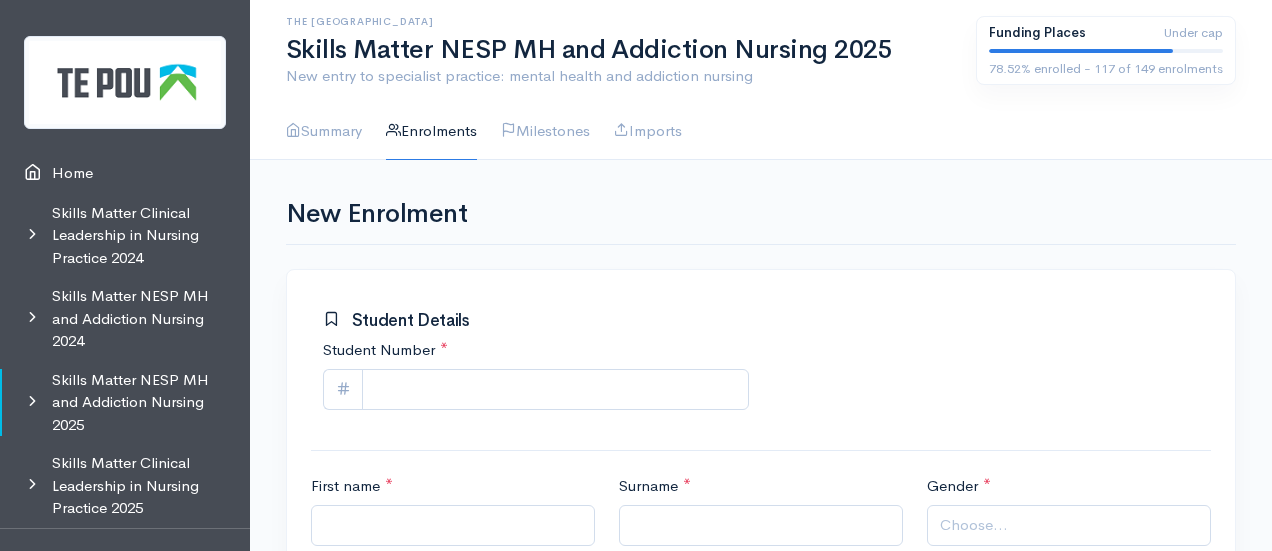 scroll, scrollTop: 0, scrollLeft: 0, axis: both 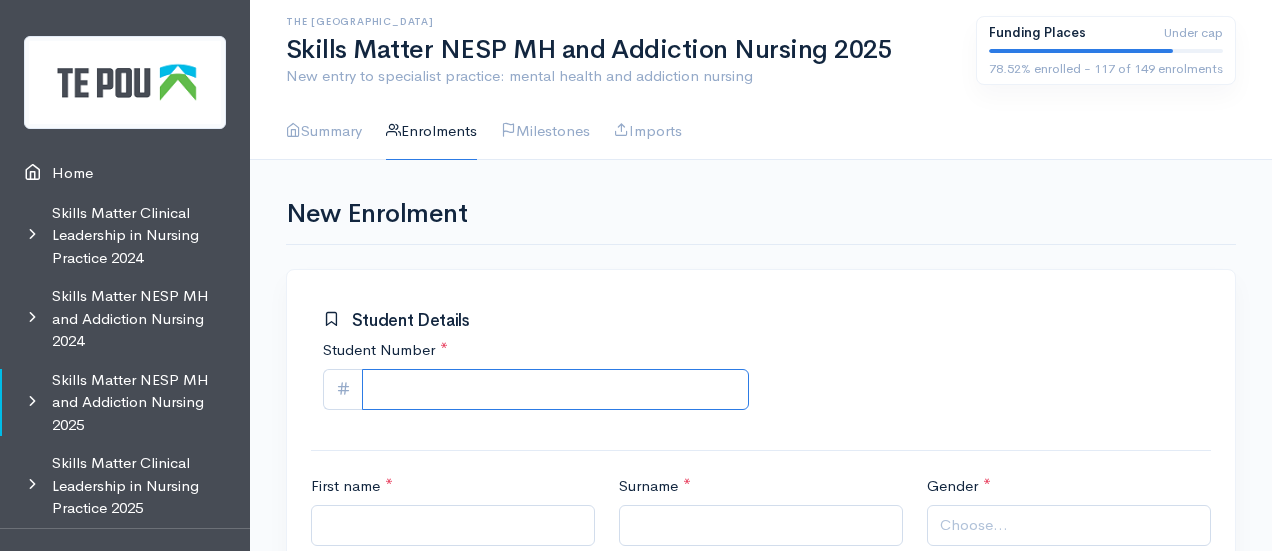 click on "Student Number *" at bounding box center [555, 389] 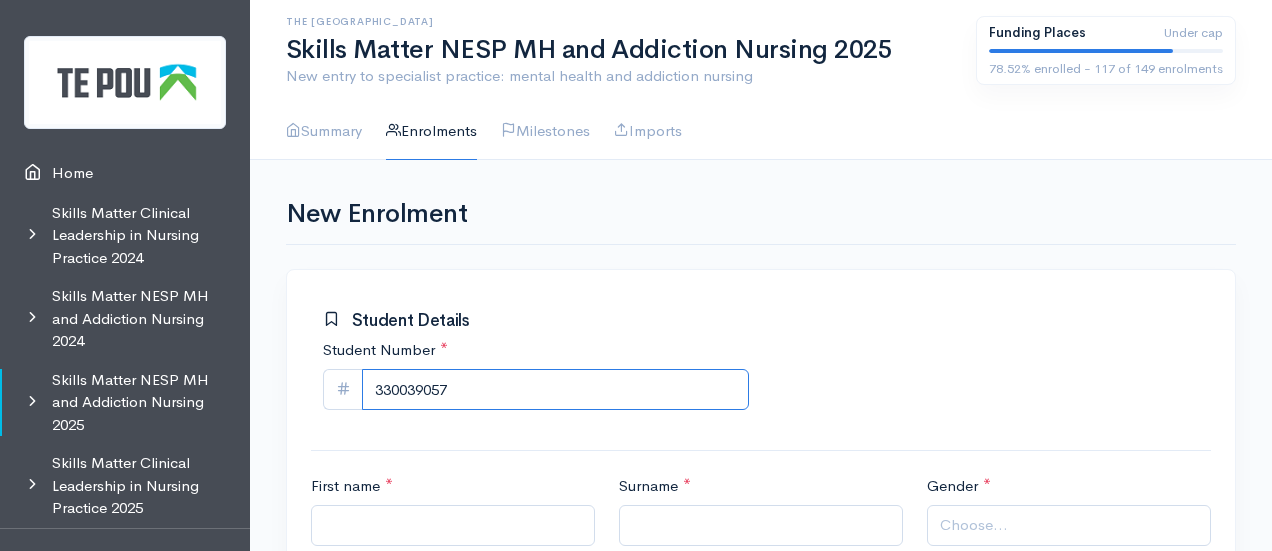 type on "330039057" 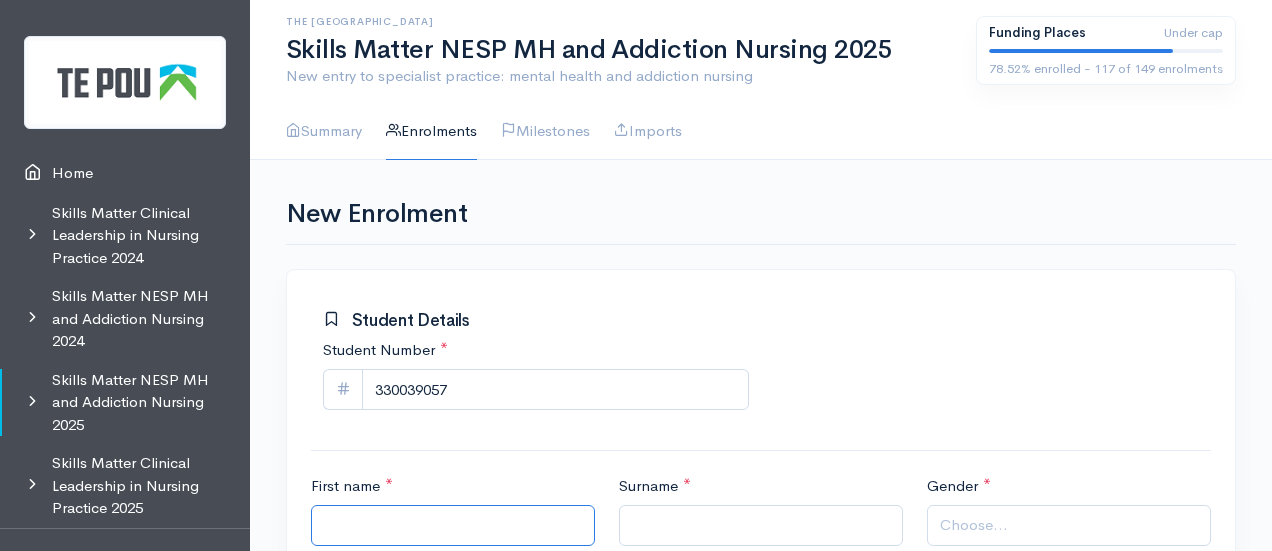 paste on "Leilani" 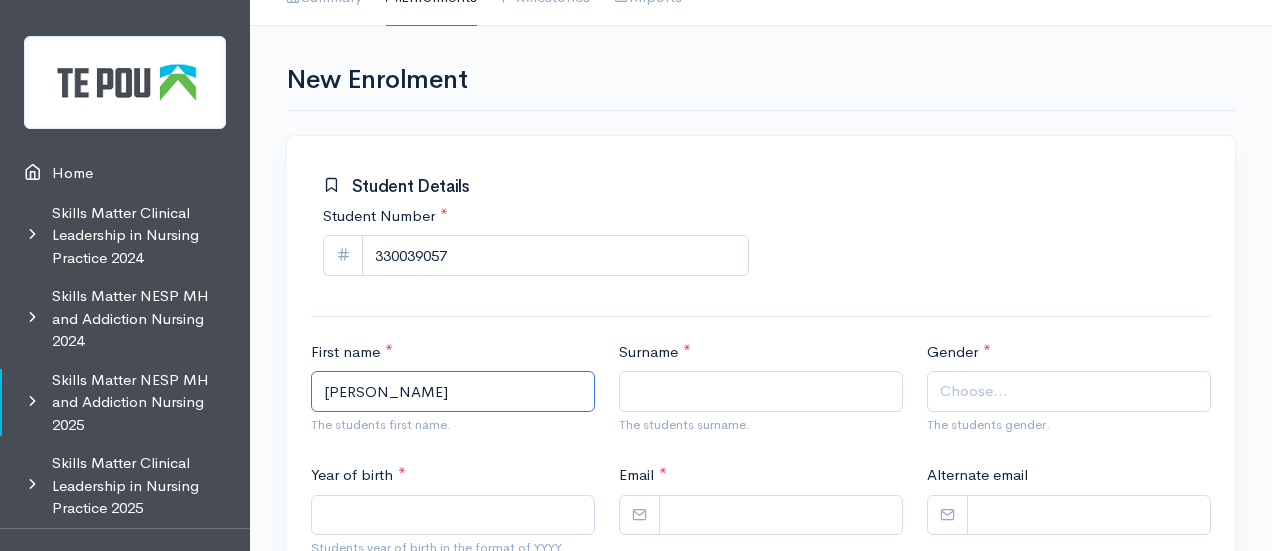 scroll, scrollTop: 135, scrollLeft: 0, axis: vertical 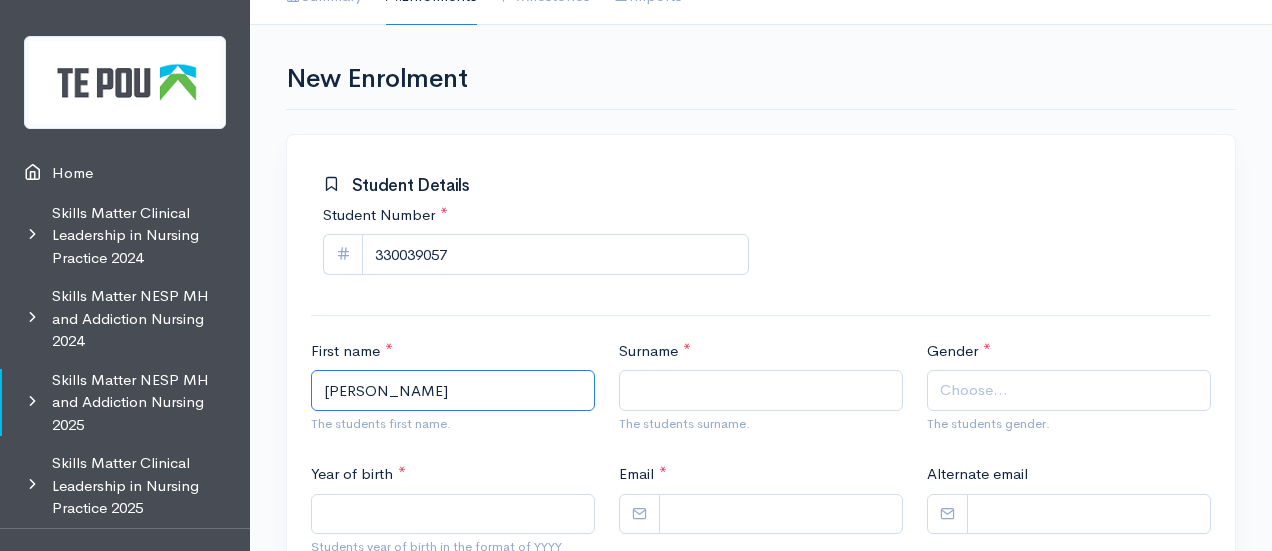 type on "Leilani" 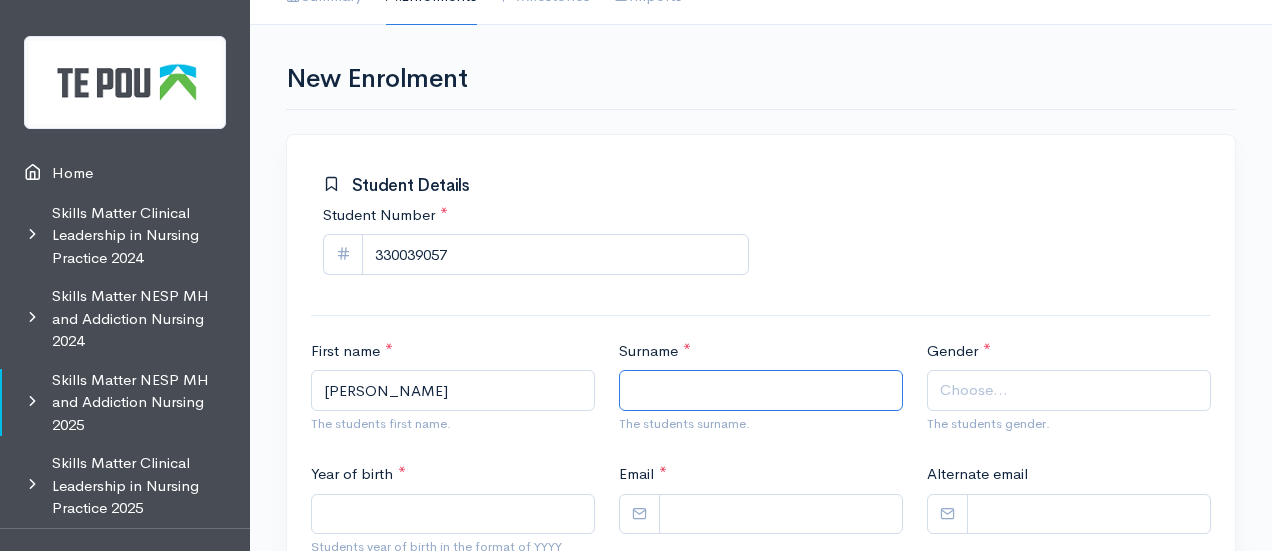 click on "Surname *" at bounding box center [761, 390] 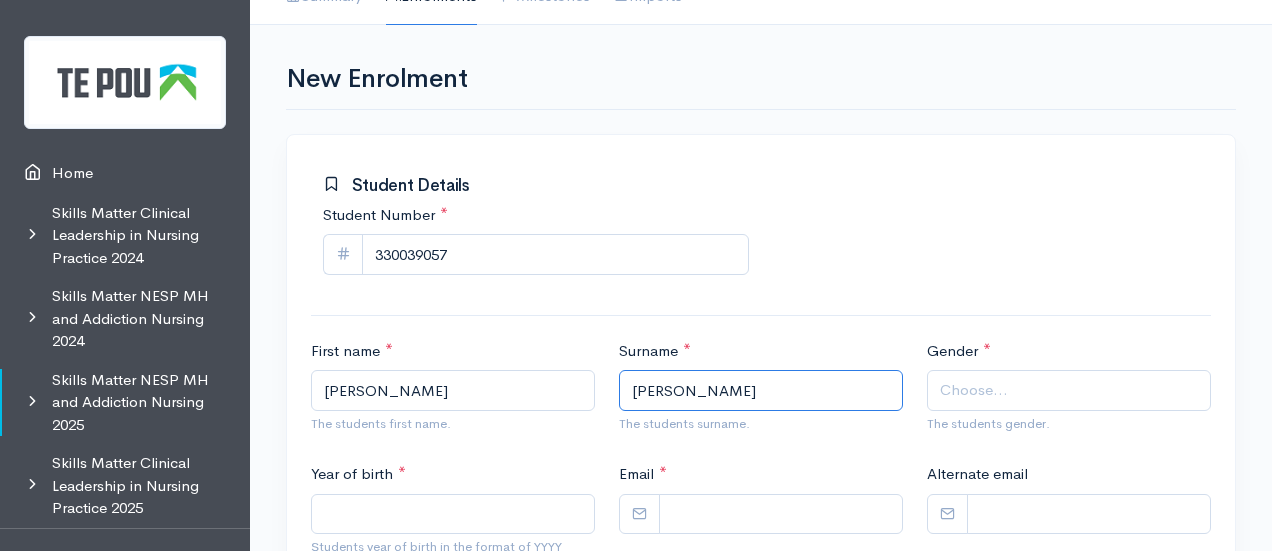 type on "Snyder" 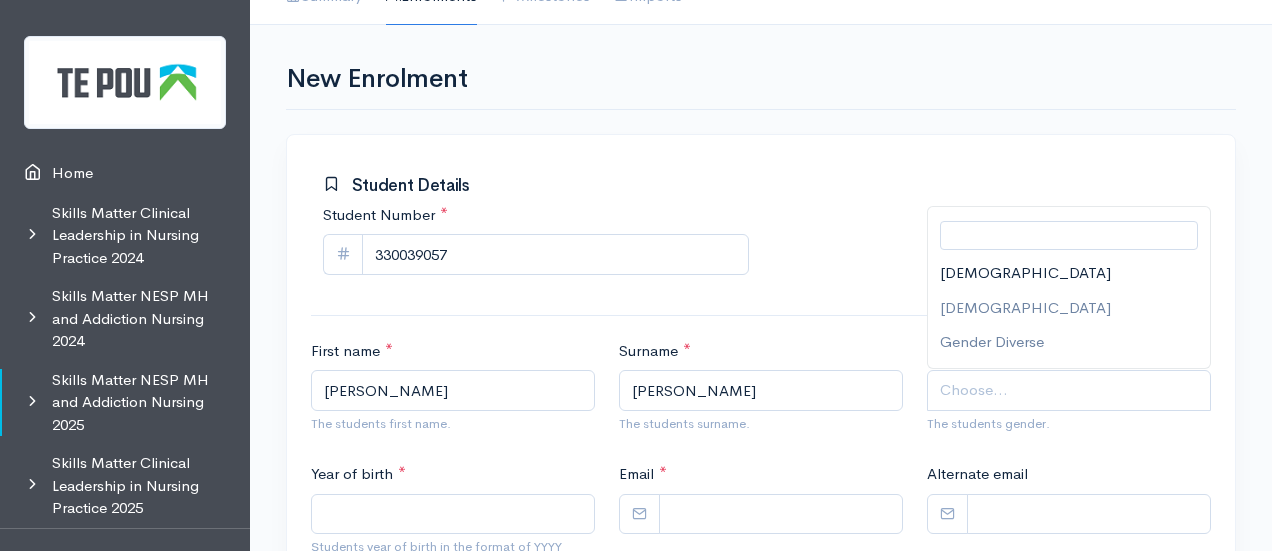 click on "Choose..." at bounding box center [1071, 390] 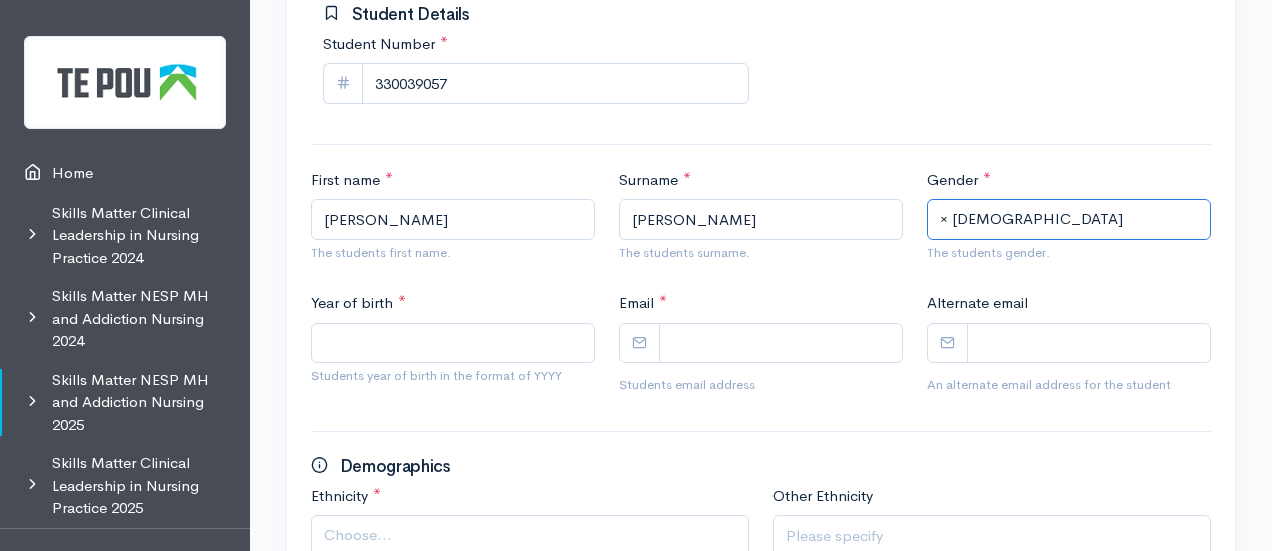 scroll, scrollTop: 307, scrollLeft: 0, axis: vertical 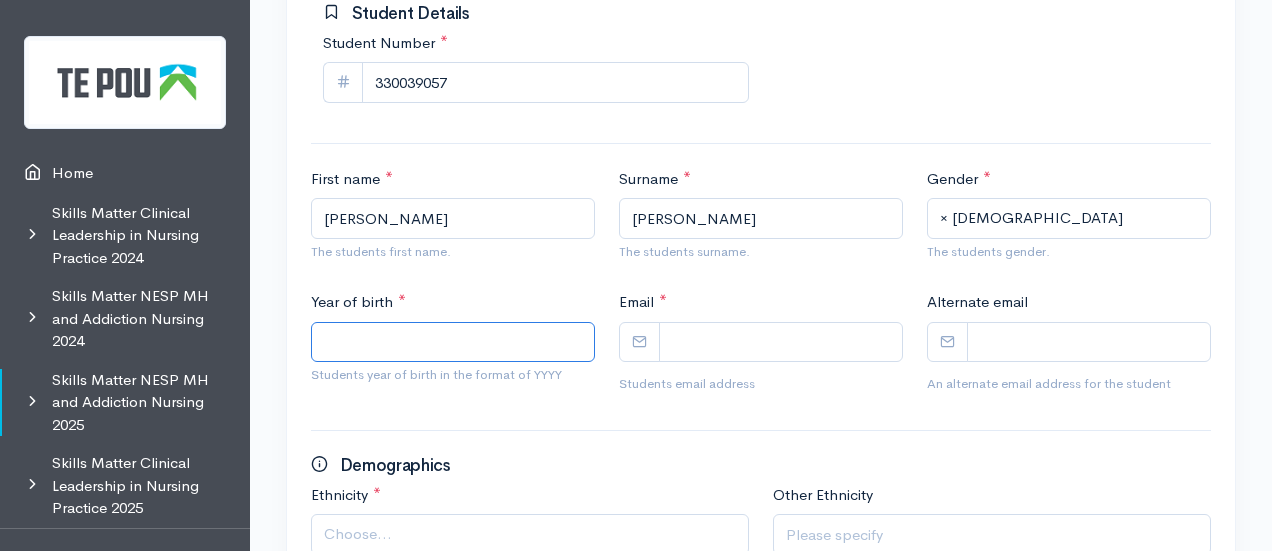 click on "Year of birth *" at bounding box center [453, 342] 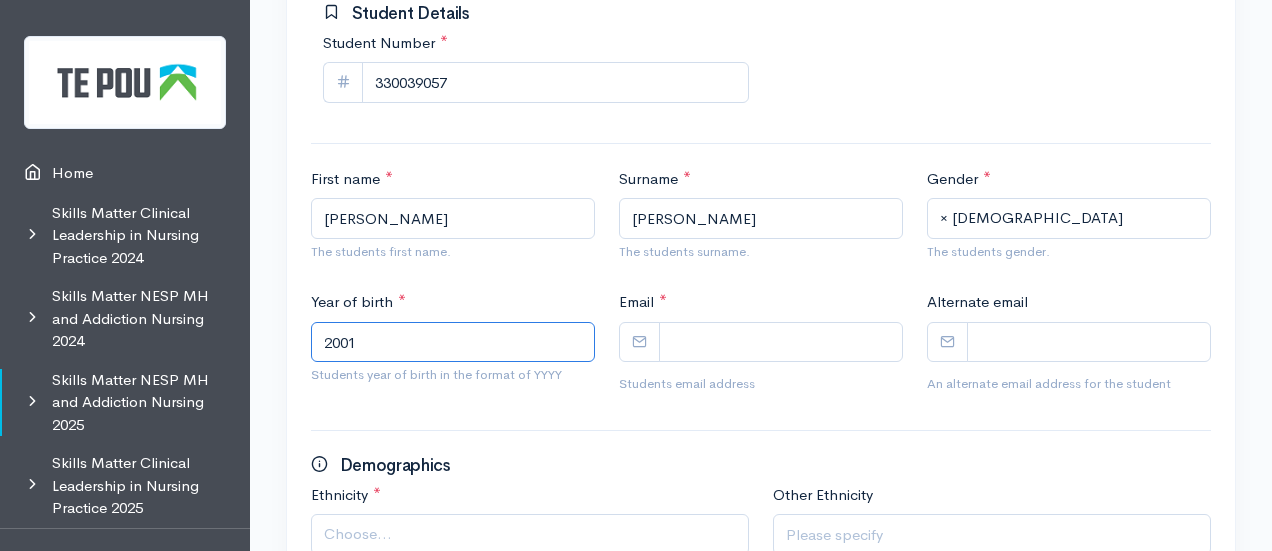 type on "2001" 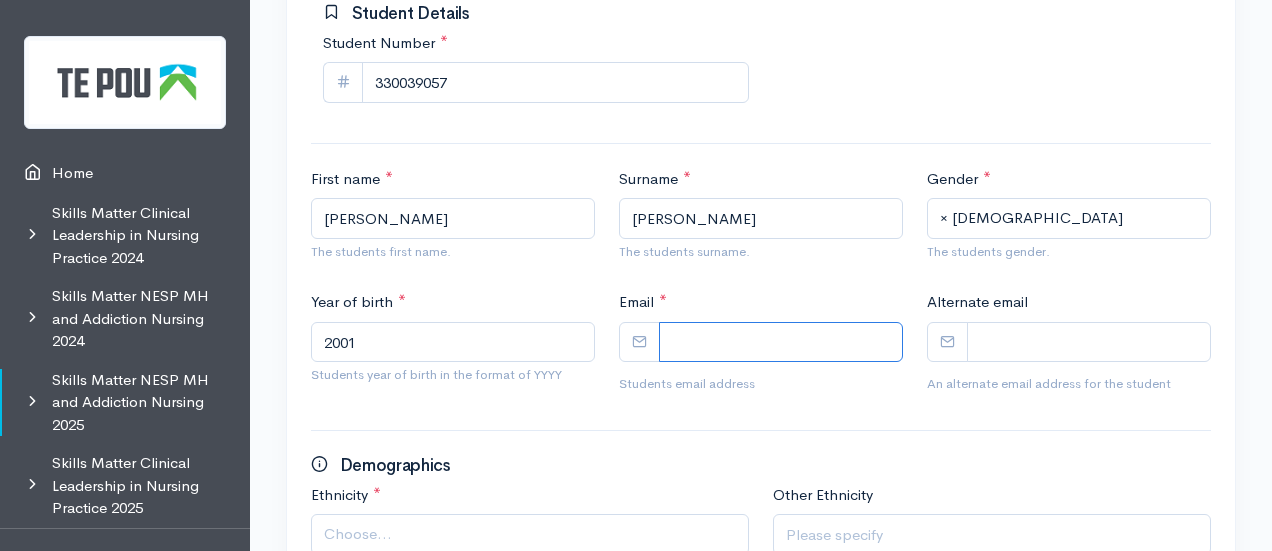 click on "Email *" at bounding box center [781, 342] 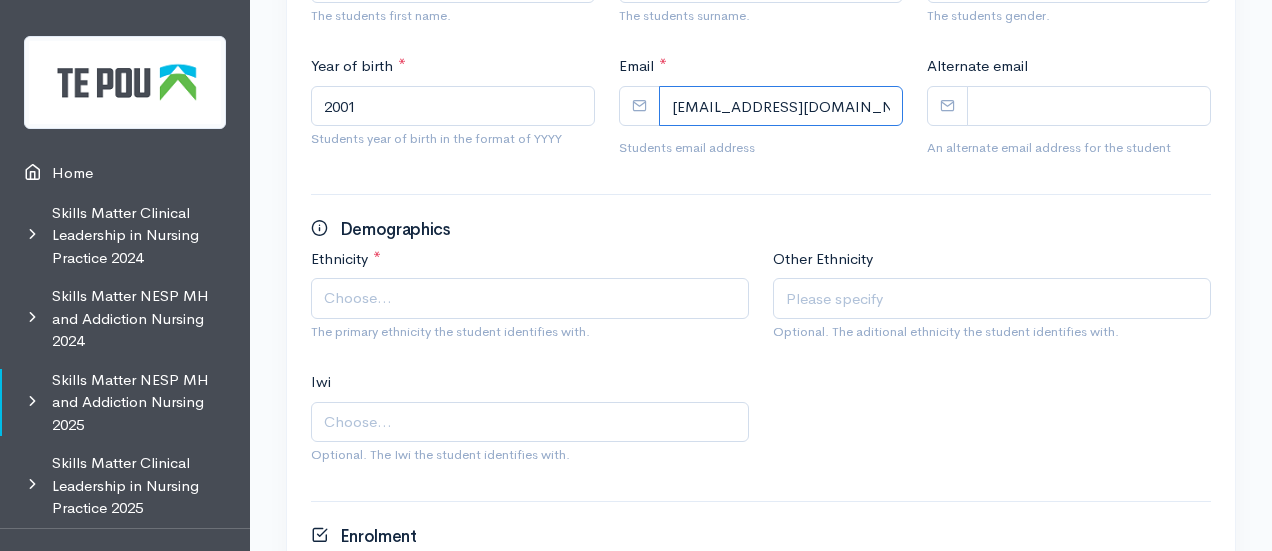 scroll, scrollTop: 544, scrollLeft: 0, axis: vertical 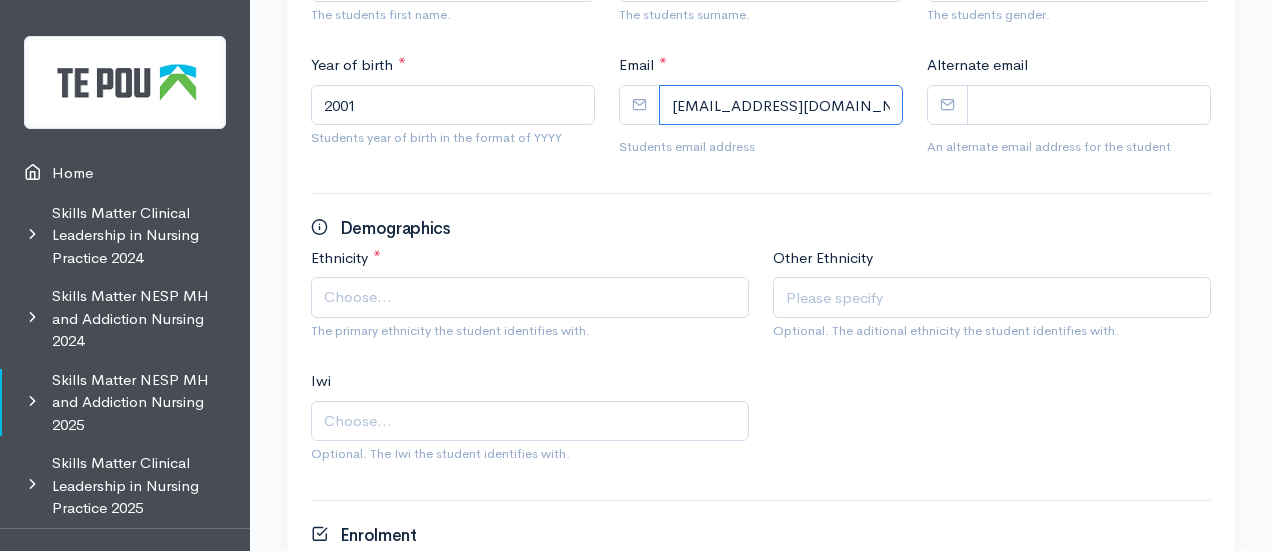 type on "lvksnyder@gmail.com" 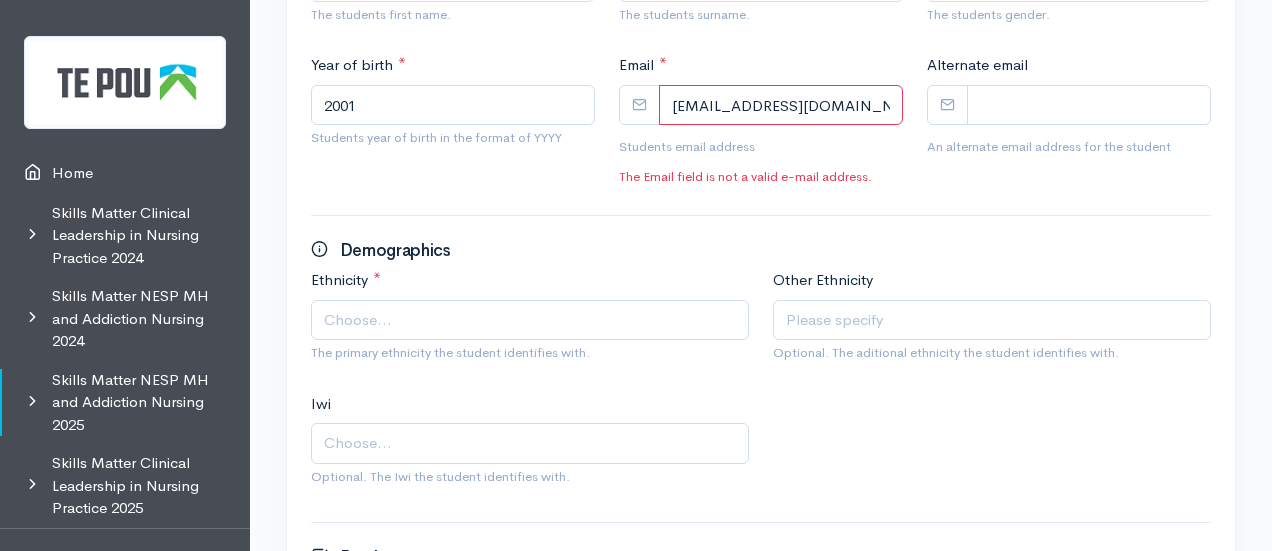 click on "Choose..." at bounding box center (532, 320) 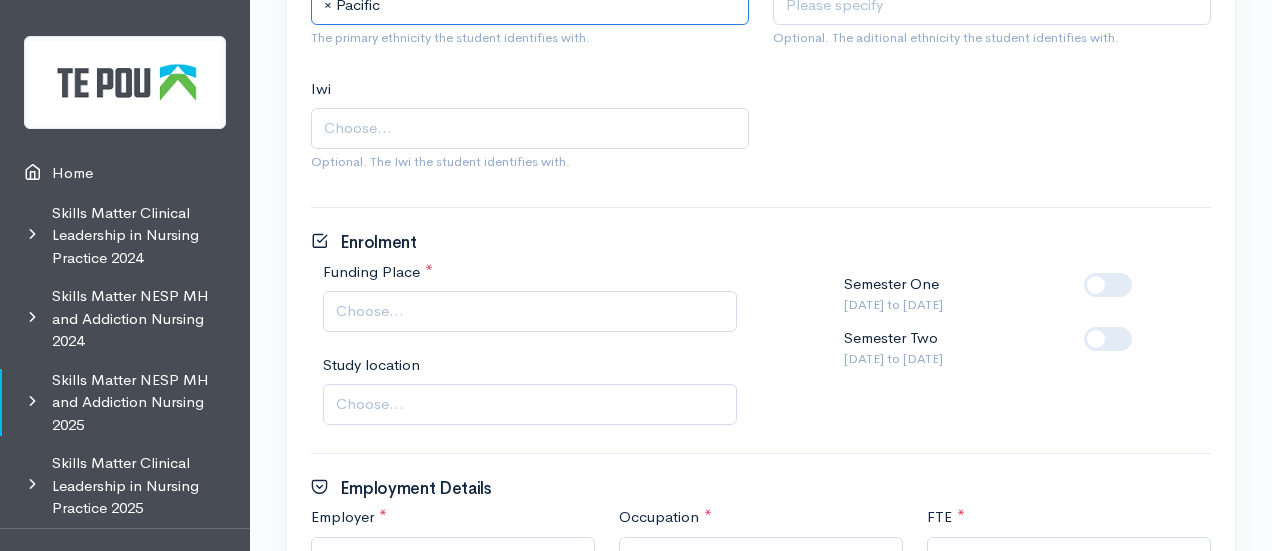 scroll, scrollTop: 862, scrollLeft: 0, axis: vertical 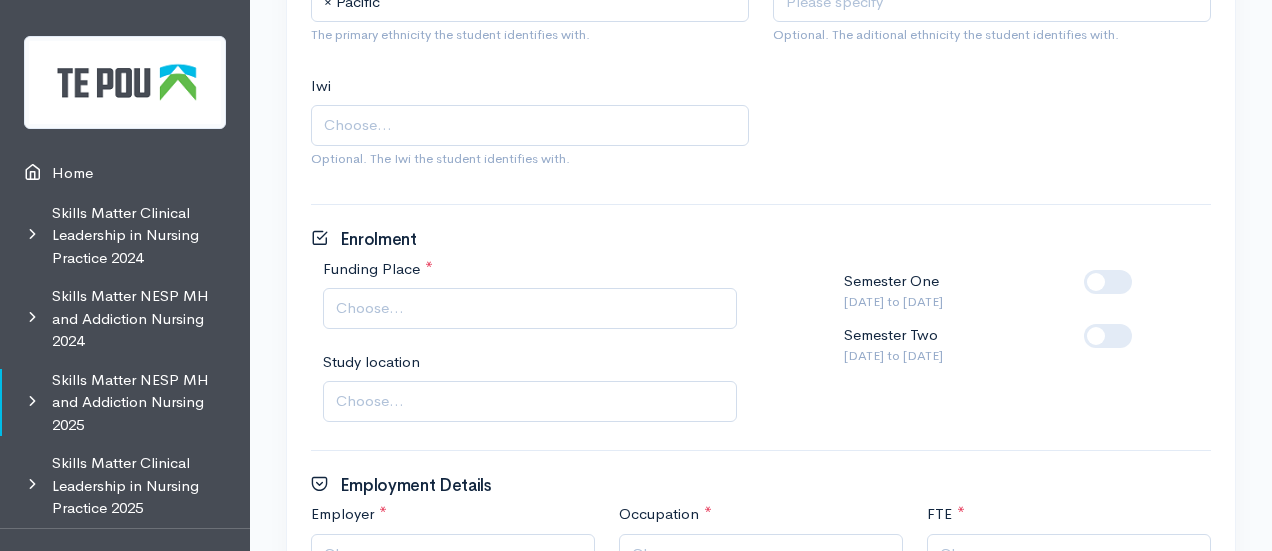 click on "Choose..." at bounding box center (532, 308) 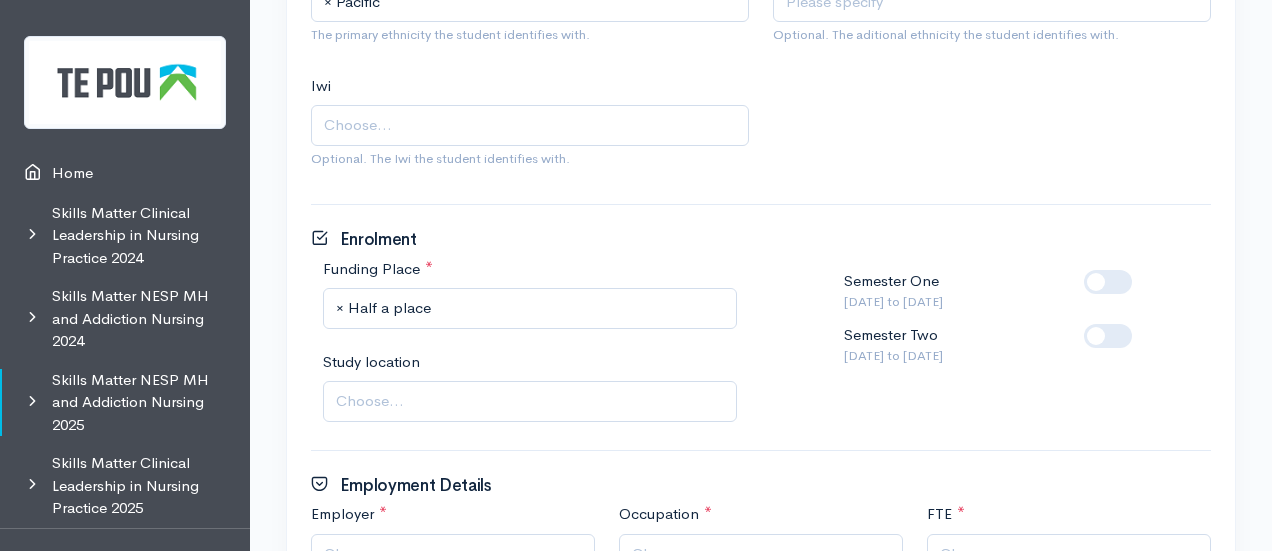 click at bounding box center (1140, 324) 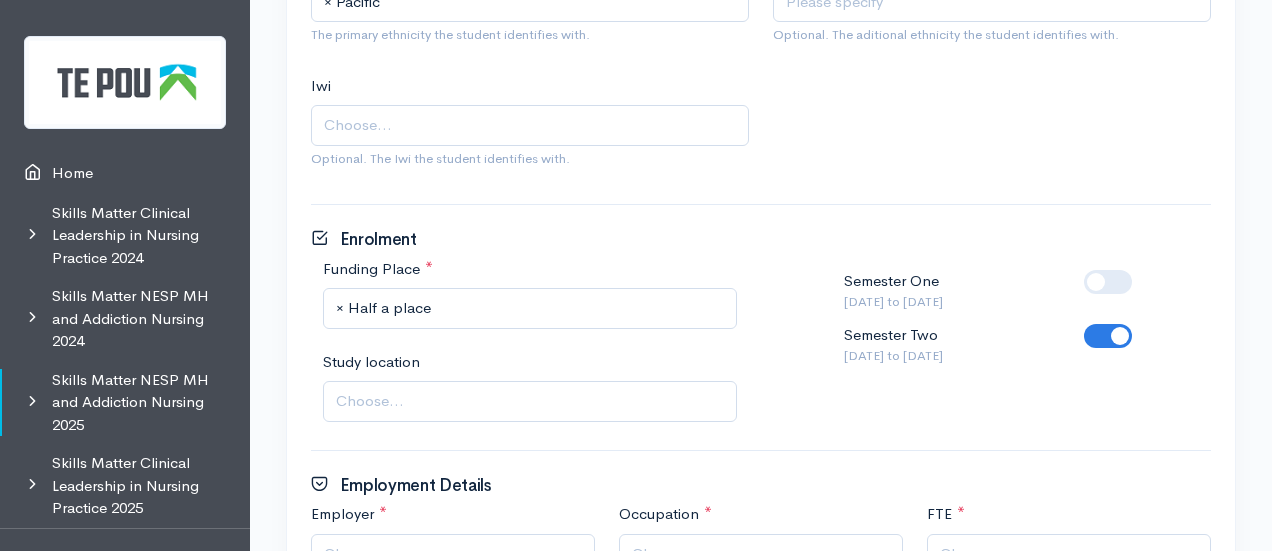 click on "Choose..." at bounding box center (532, 401) 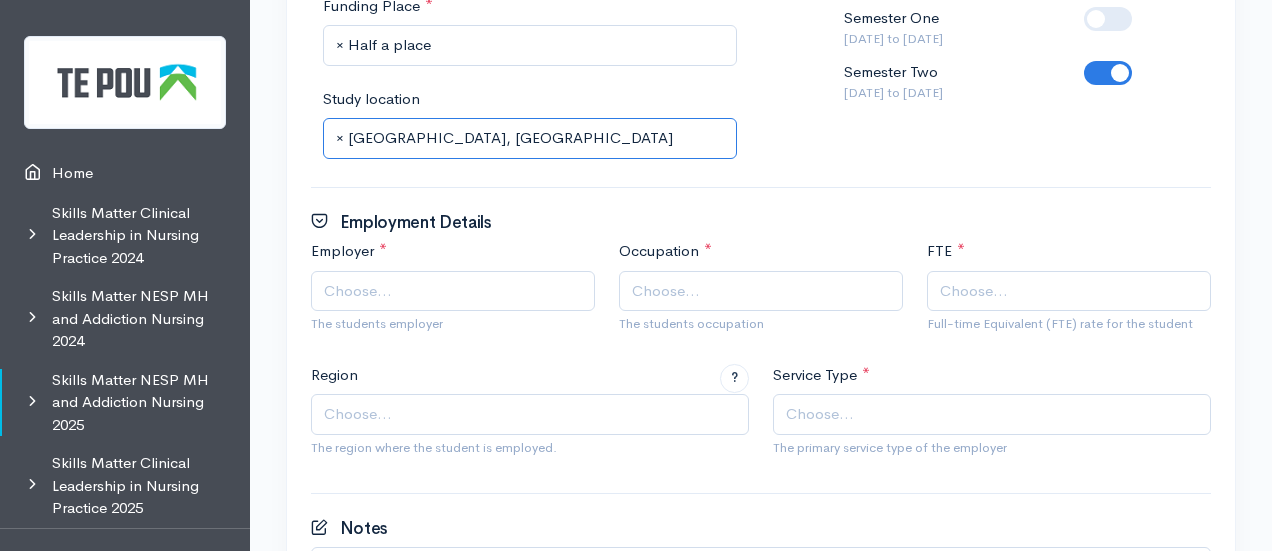 scroll, scrollTop: 1126, scrollLeft: 0, axis: vertical 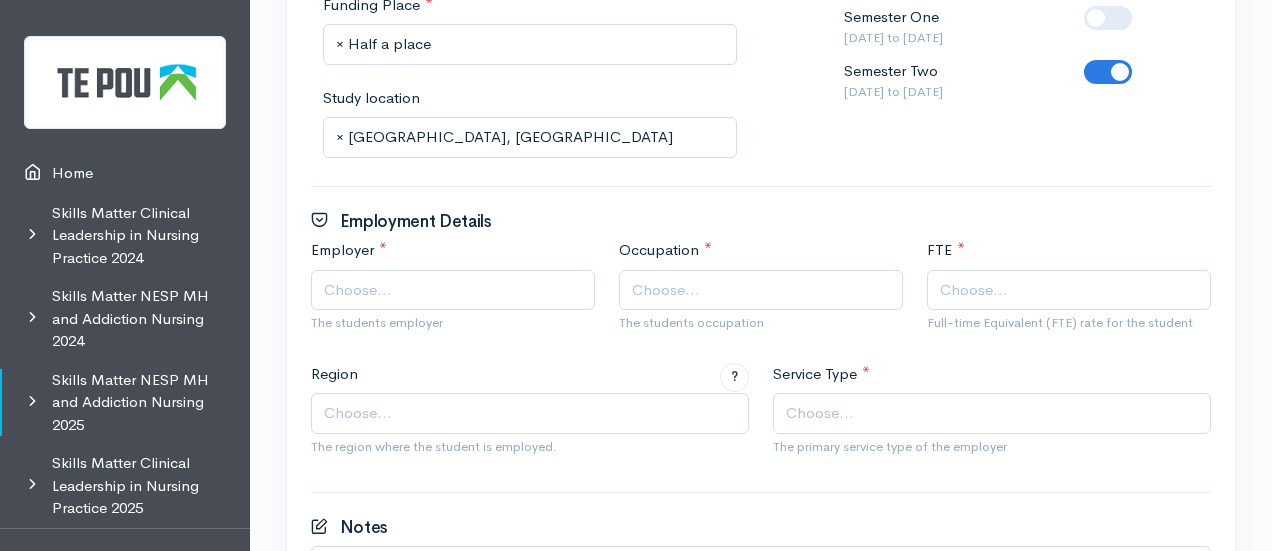 click on "Choose..." at bounding box center [455, 290] 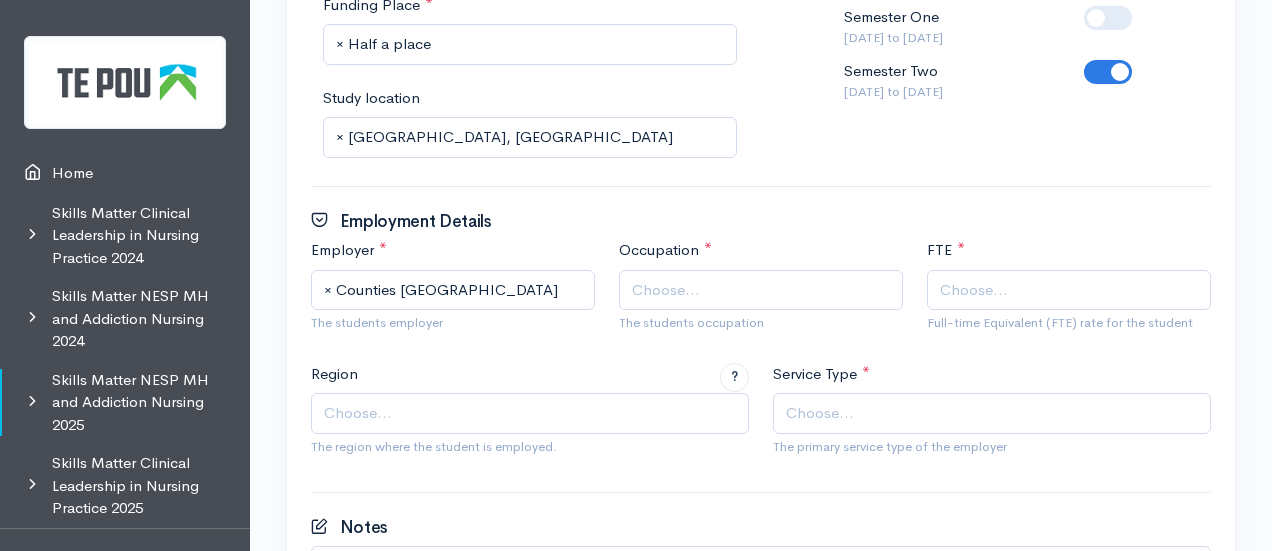 click on "Choose..." at bounding box center [763, 290] 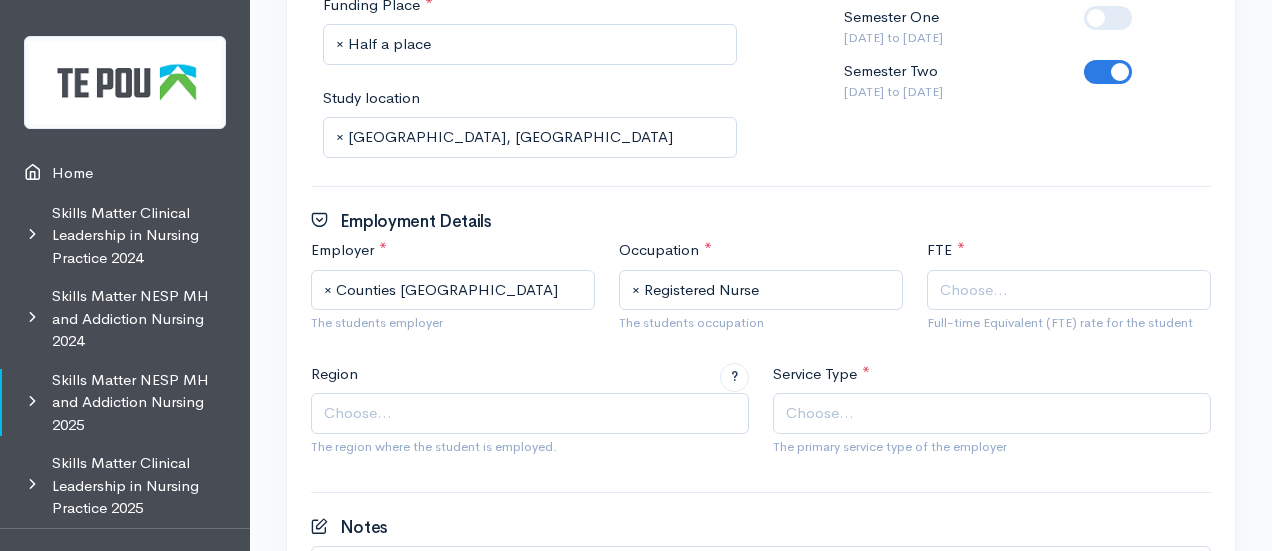 click on "Choose..." at bounding box center [1071, 290] 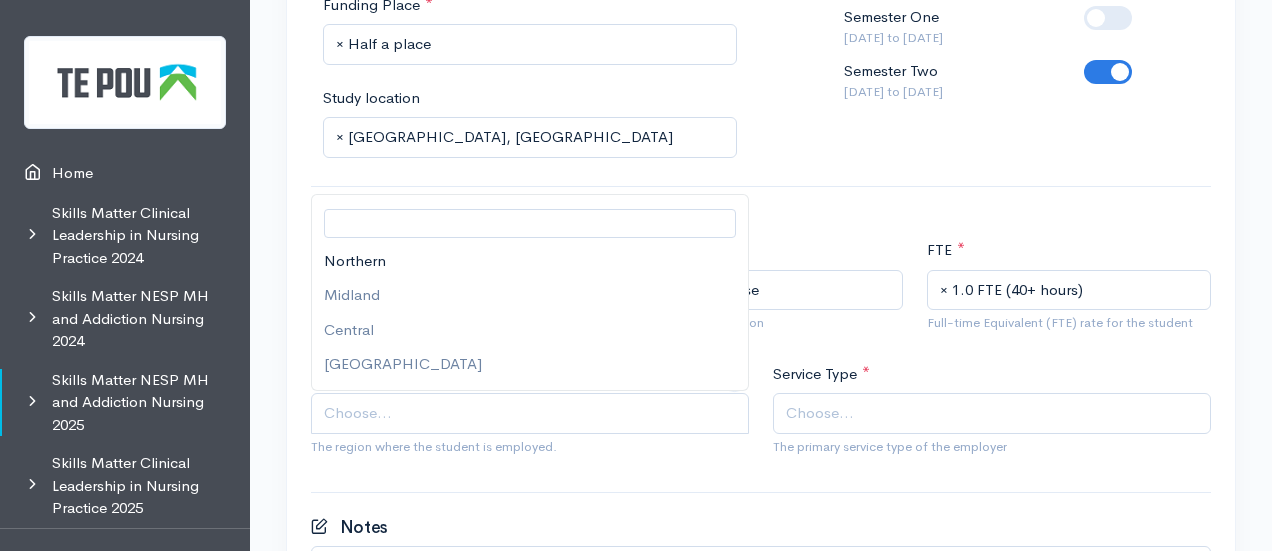 click on "Choose..." at bounding box center [532, 413] 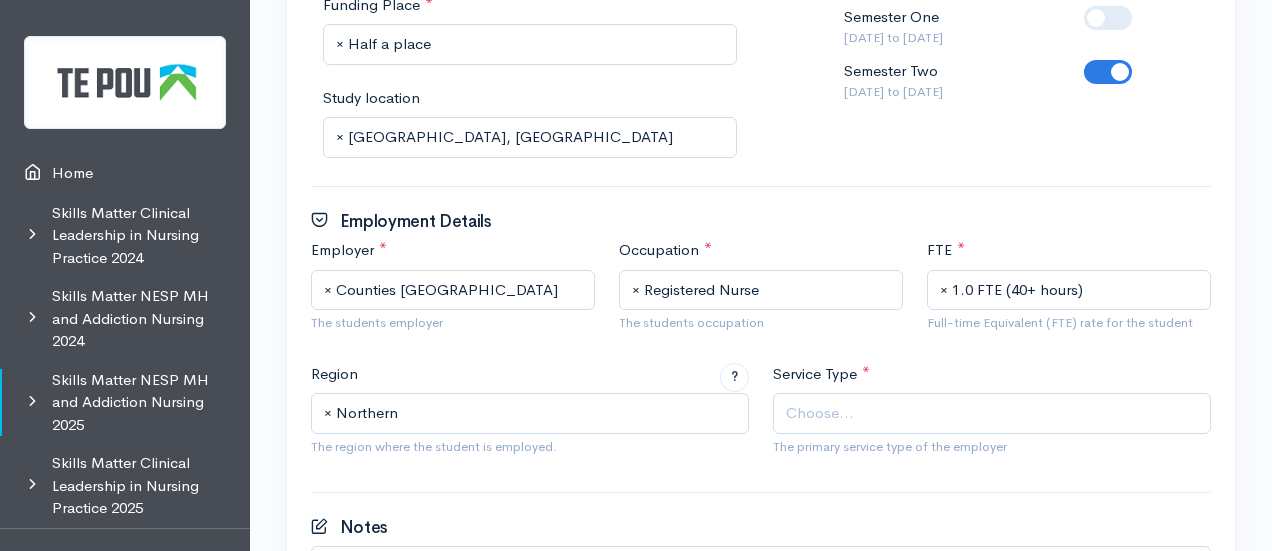 click on "Choose..." at bounding box center [994, 413] 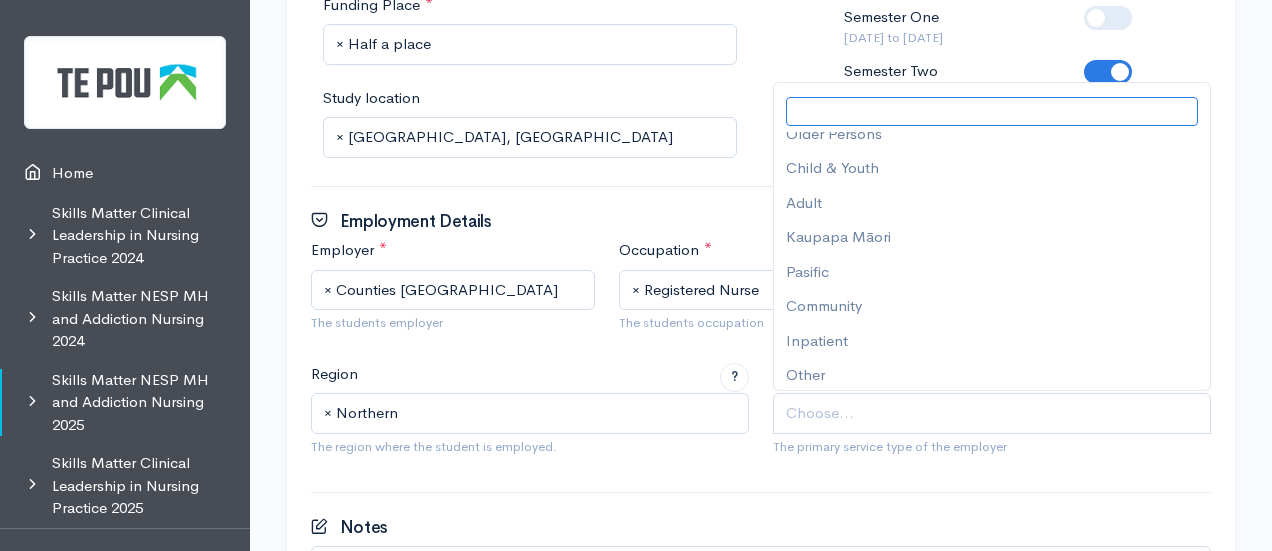 scroll, scrollTop: 164, scrollLeft: 0, axis: vertical 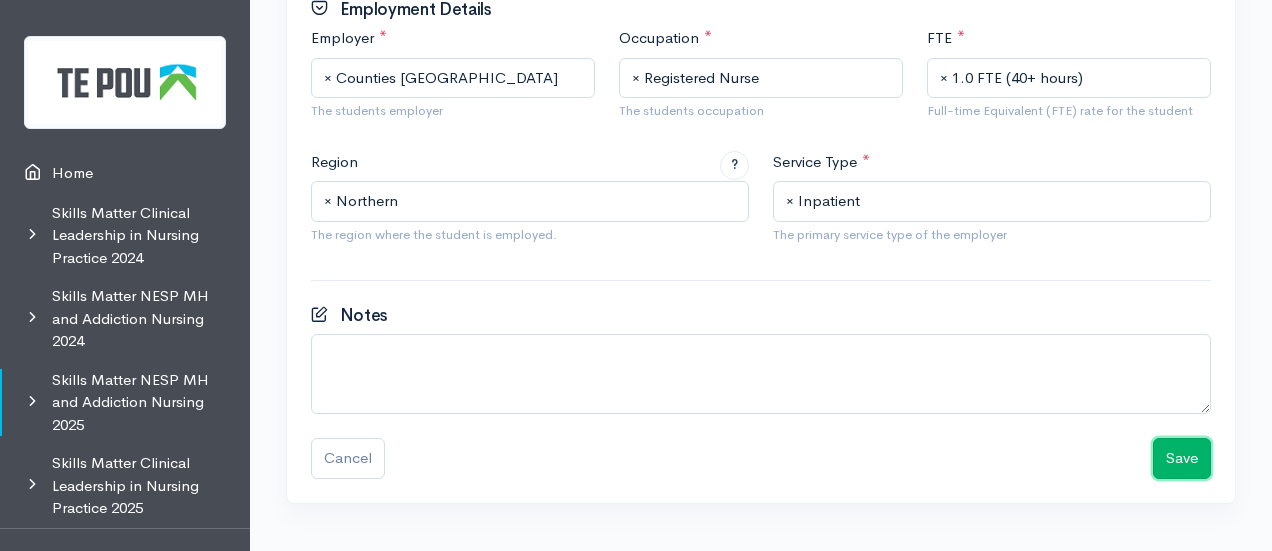 click on "Save" at bounding box center (1182, 458) 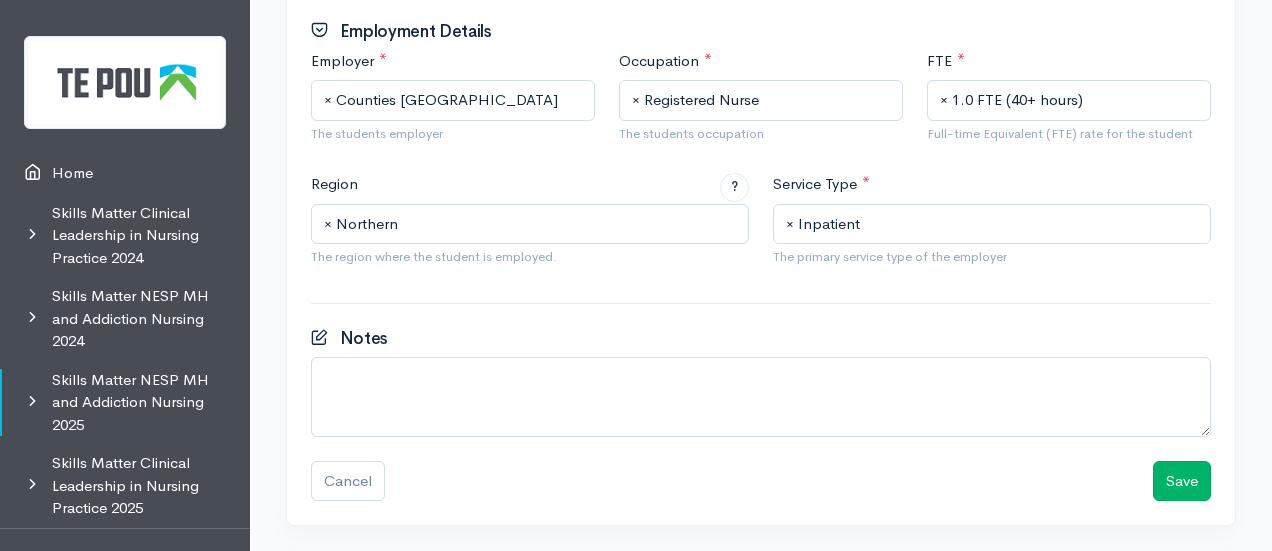 scroll, scrollTop: 394, scrollLeft: 0, axis: vertical 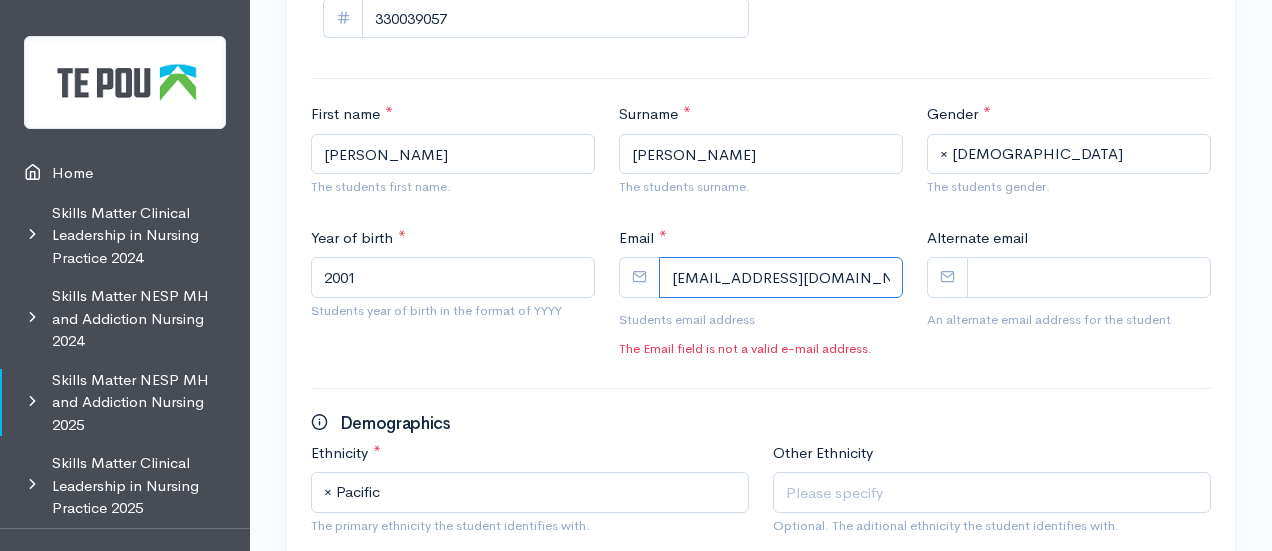 click on "lvksnyder@gmail.com" at bounding box center (781, 277) 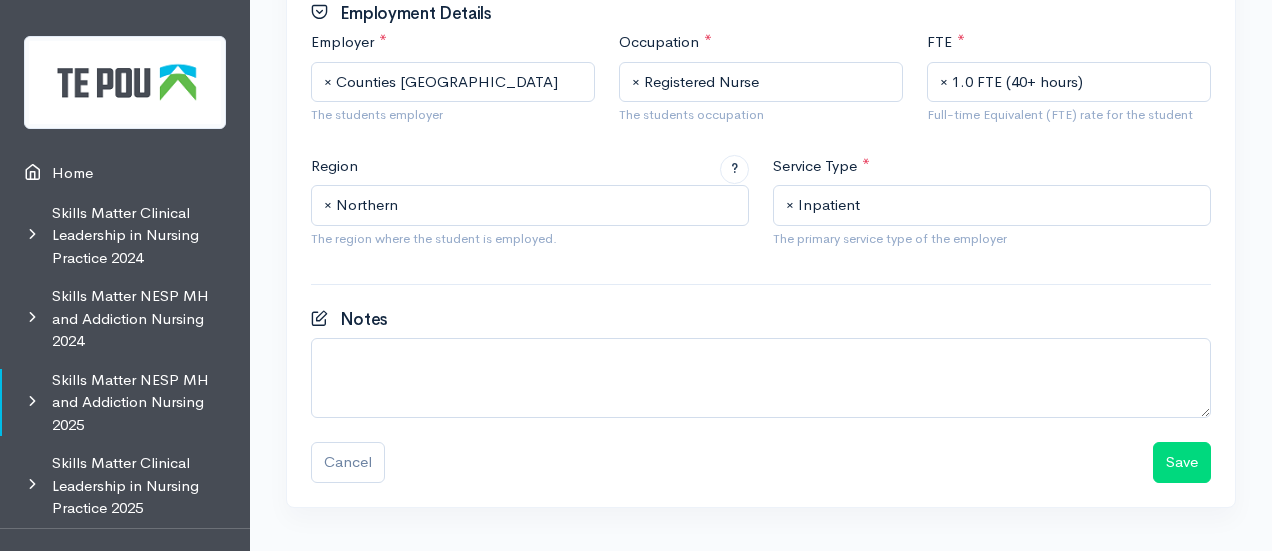 scroll, scrollTop: 1338, scrollLeft: 0, axis: vertical 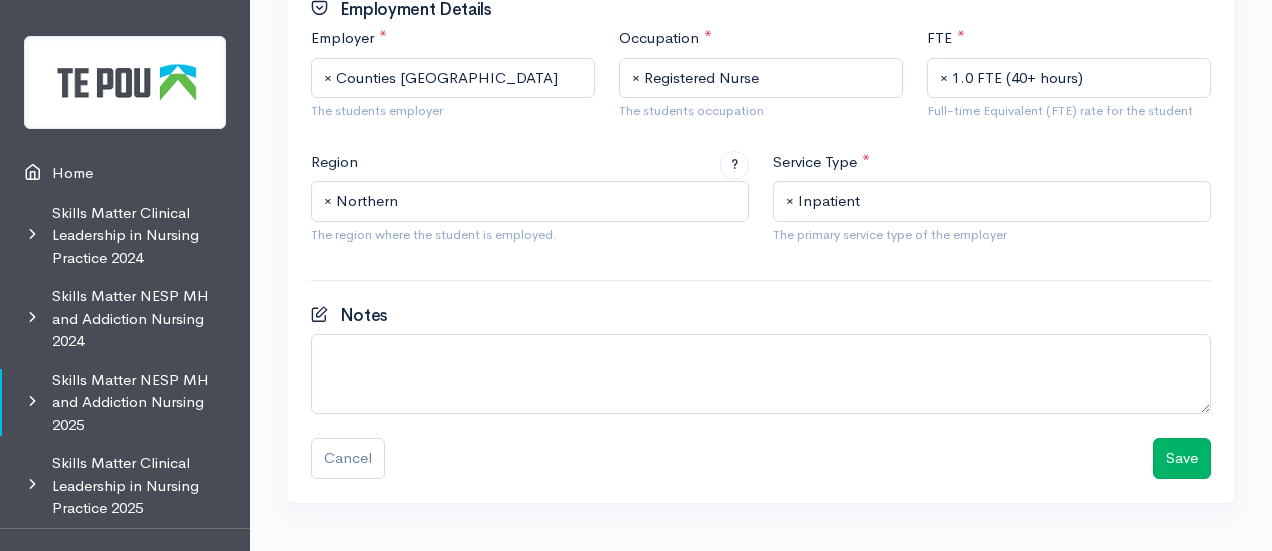 type on "lvksnyder@gmail.com" 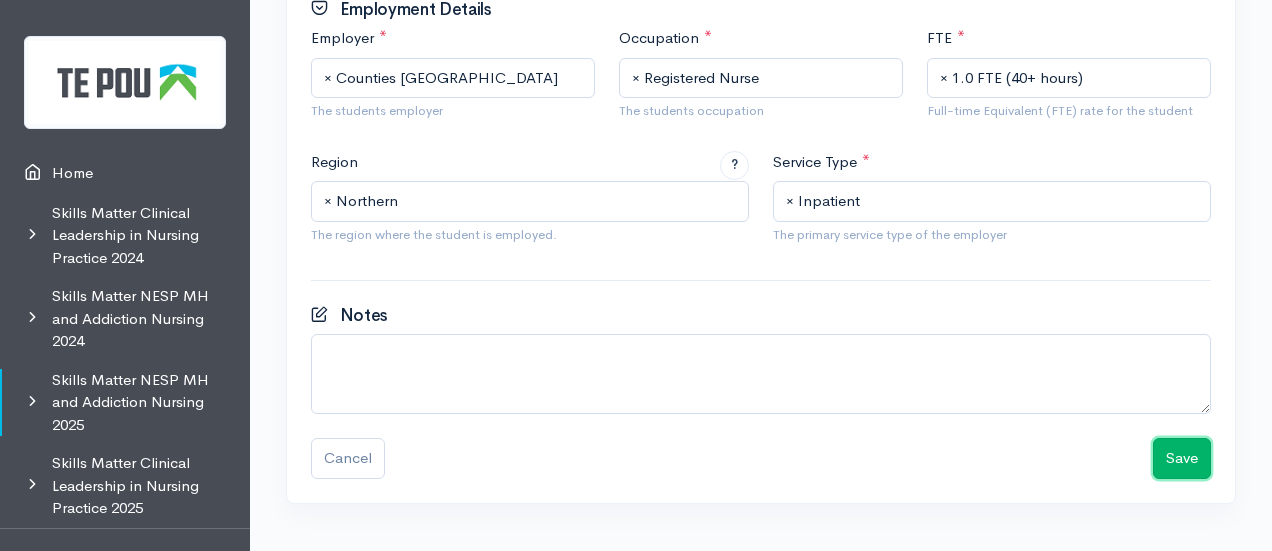 click on "Save" at bounding box center (1182, 458) 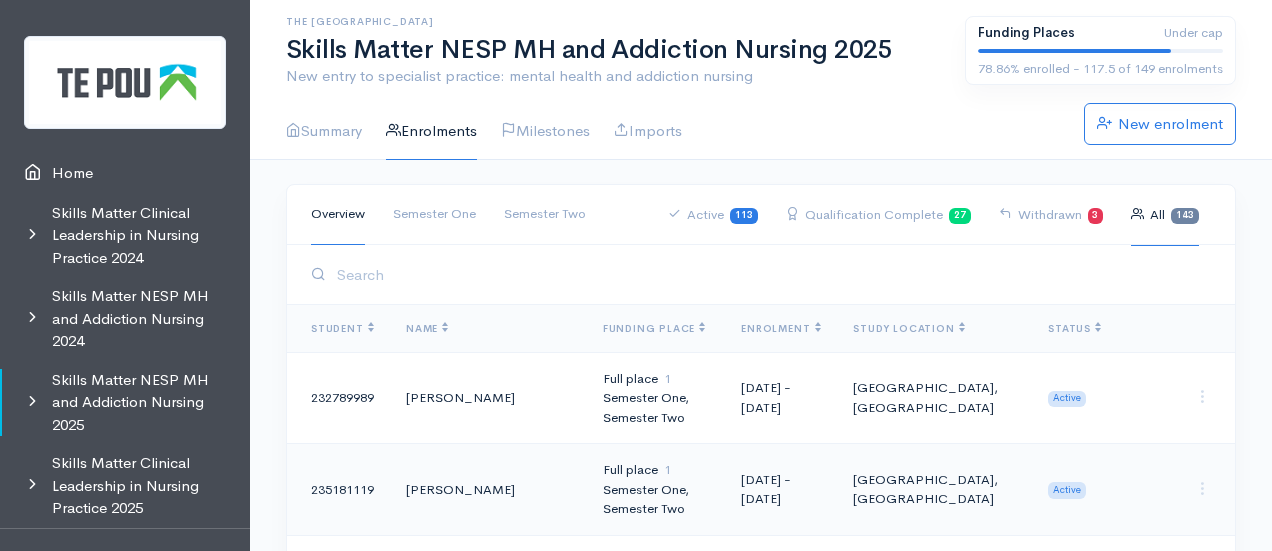scroll, scrollTop: 0, scrollLeft: 0, axis: both 